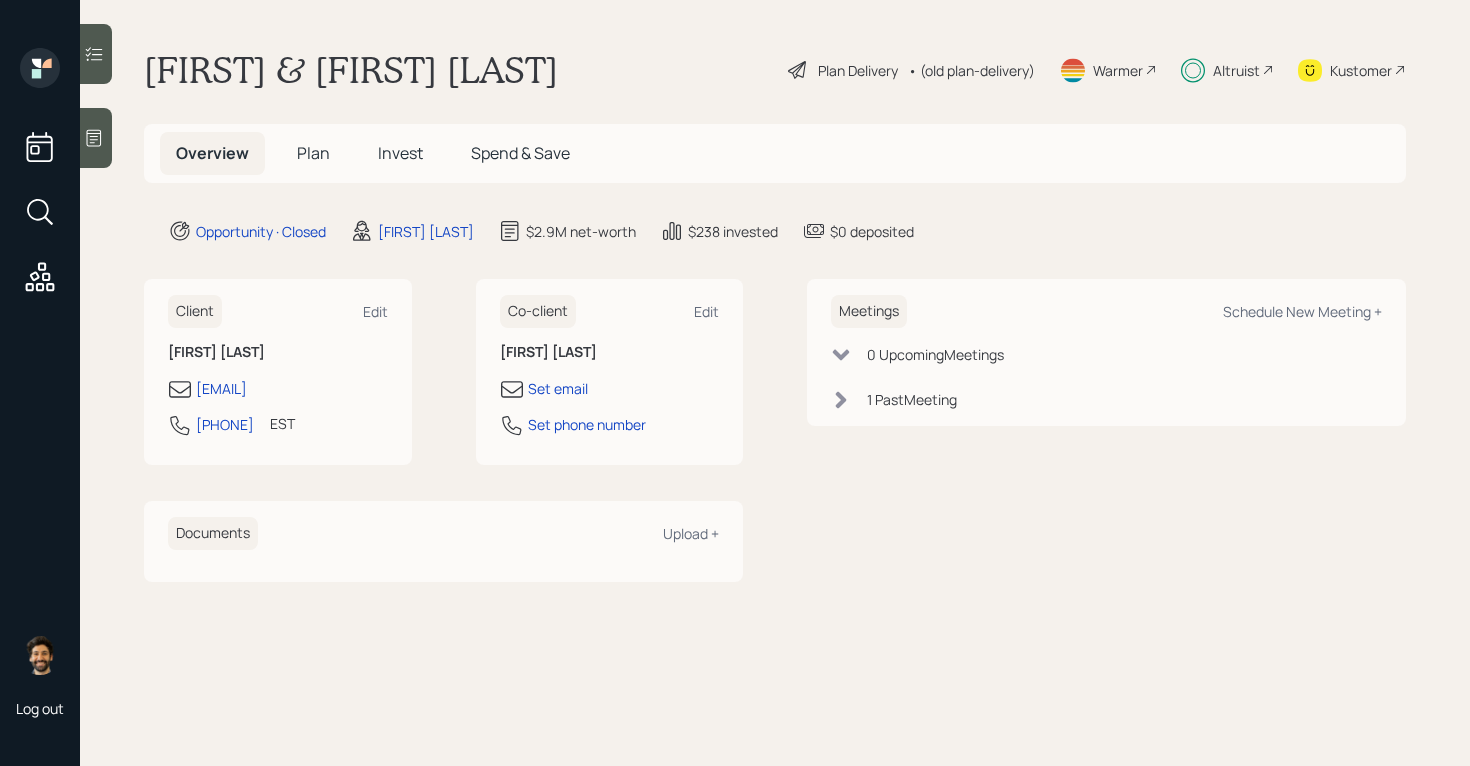 scroll, scrollTop: 0, scrollLeft: 0, axis: both 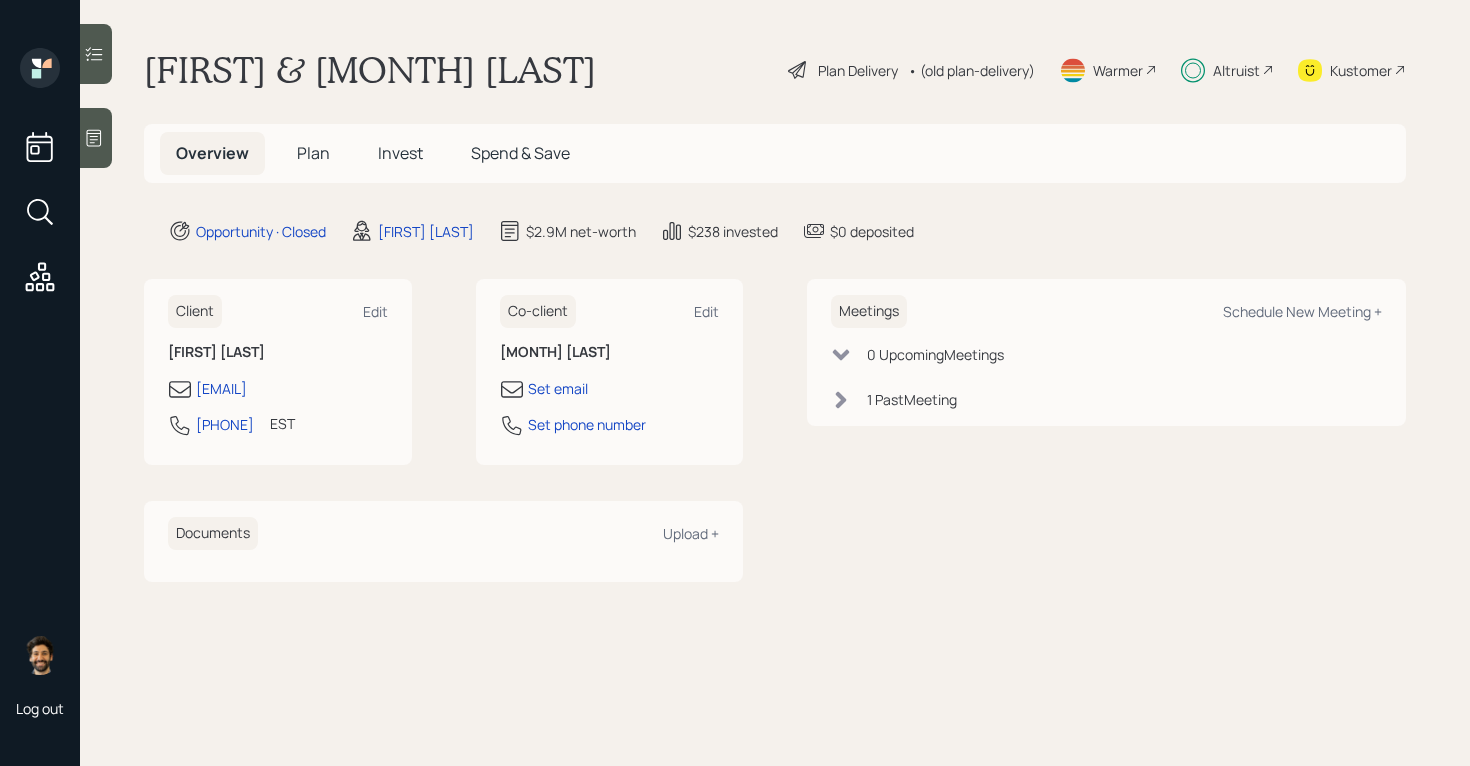 click on "Invest" at bounding box center (400, 153) 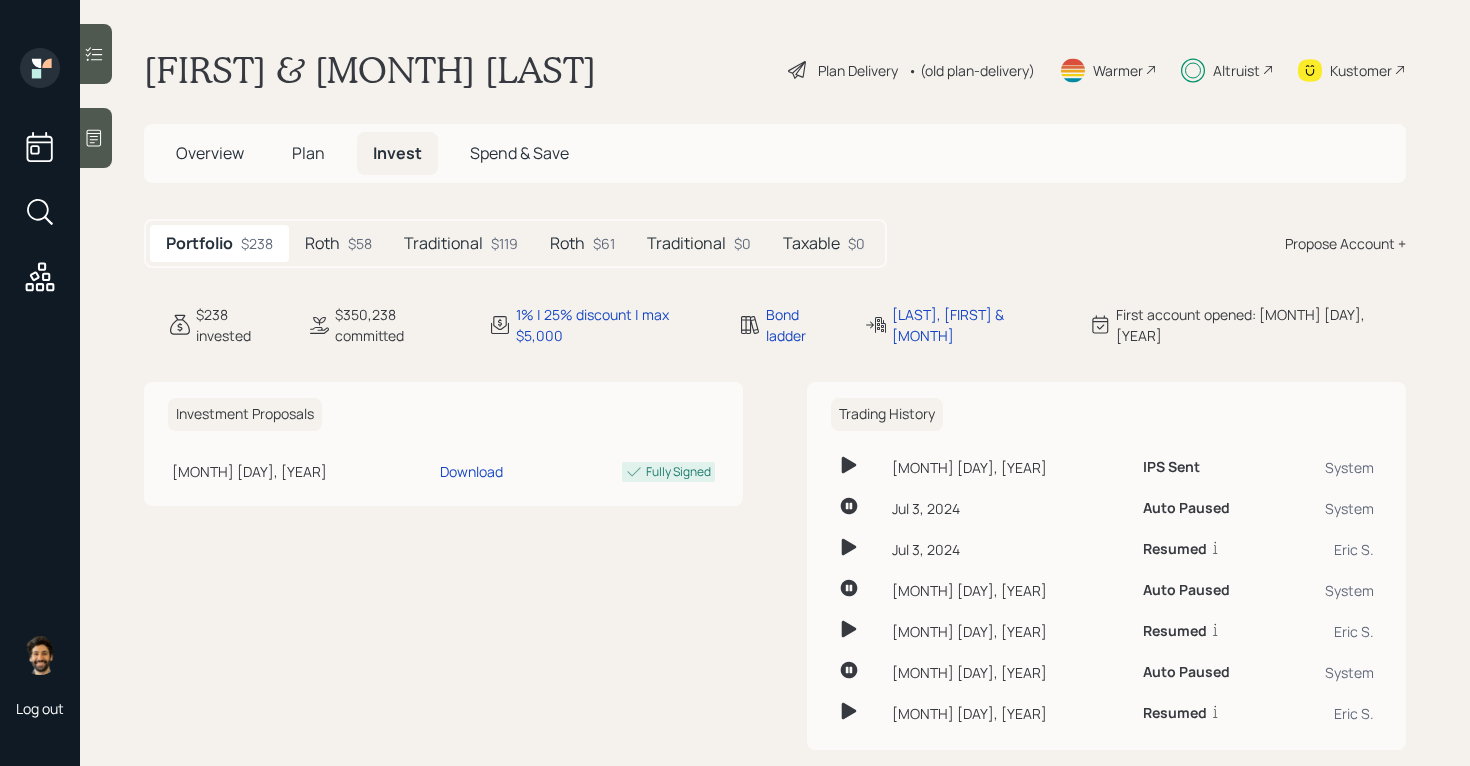 click on "Traditional" at bounding box center (443, 243) 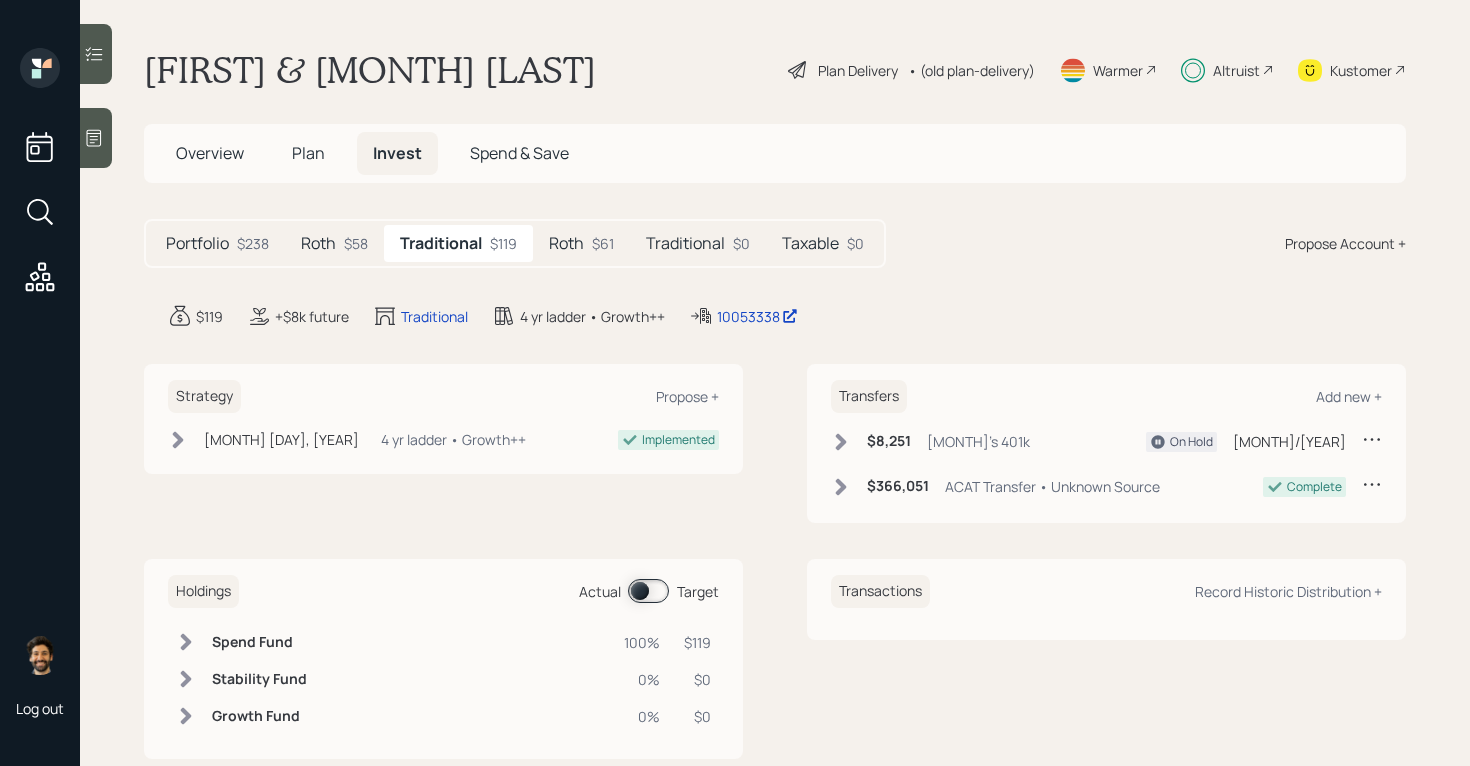 click on "Plan" at bounding box center (308, 153) 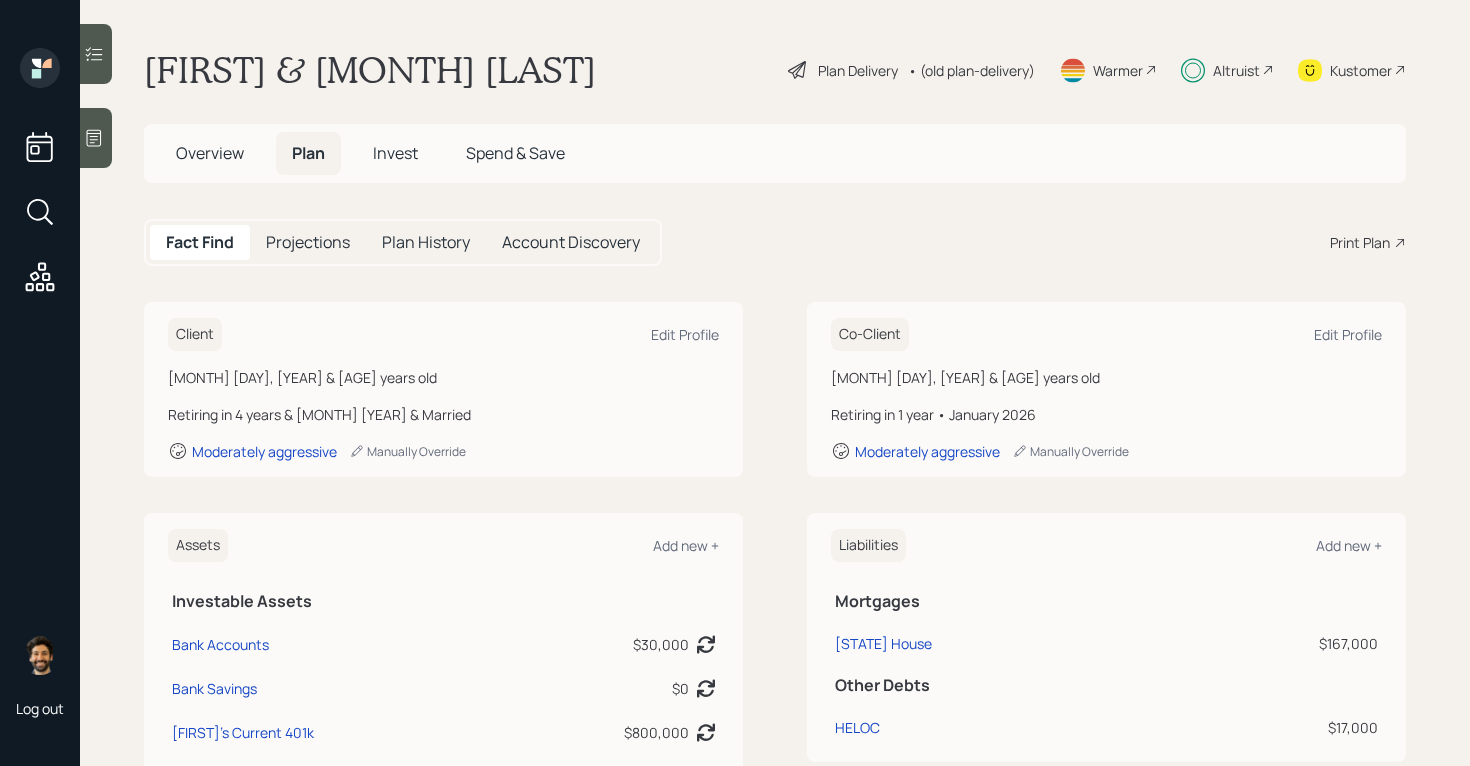 click on "Altruist" at bounding box center (1227, 70) 